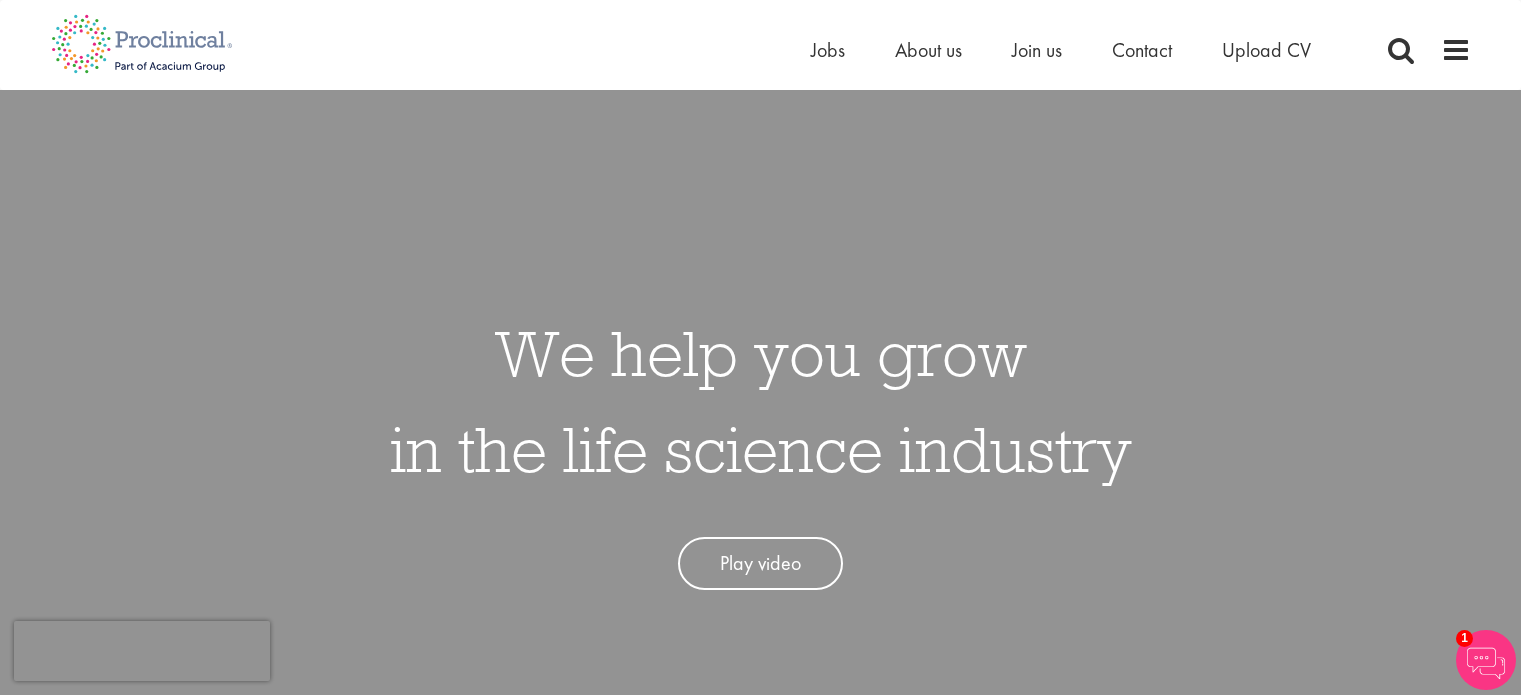 scroll, scrollTop: 0, scrollLeft: 0, axis: both 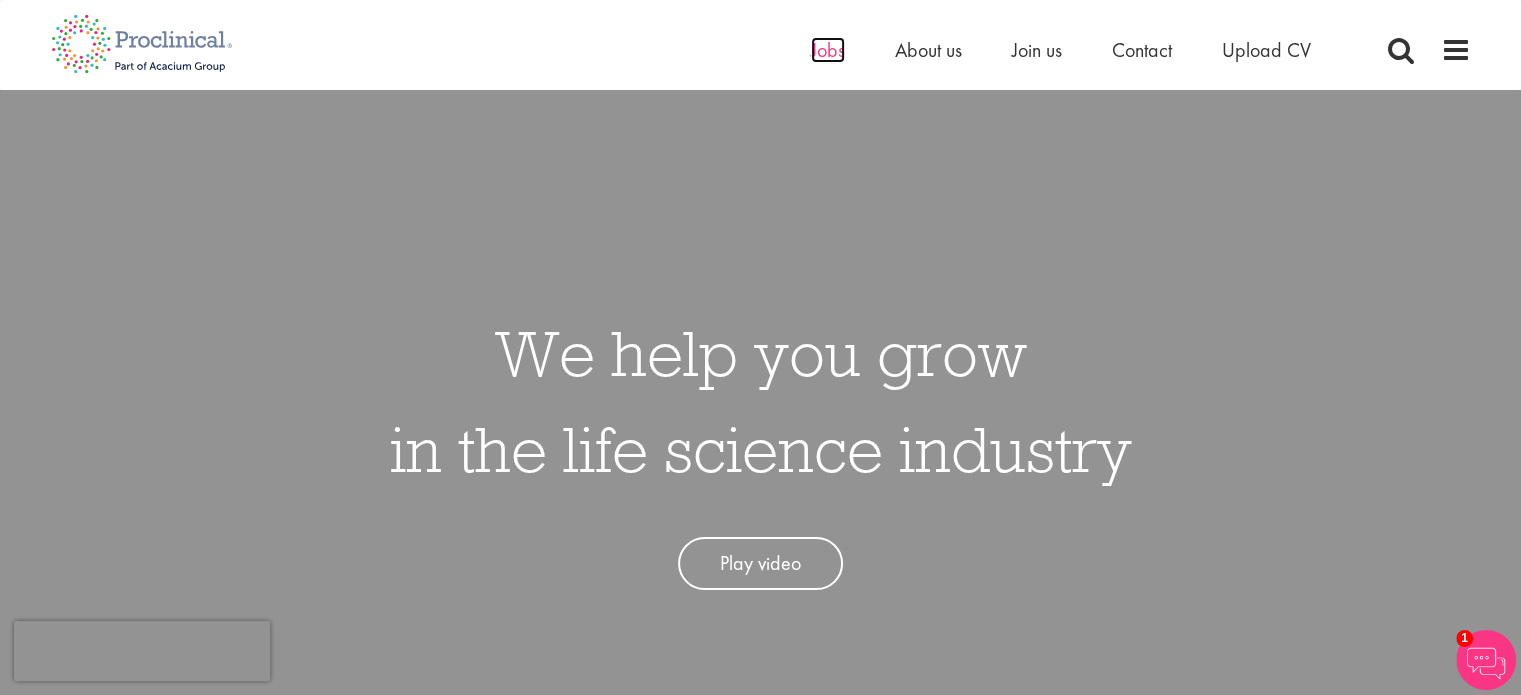 click on "Jobs" at bounding box center [828, 50] 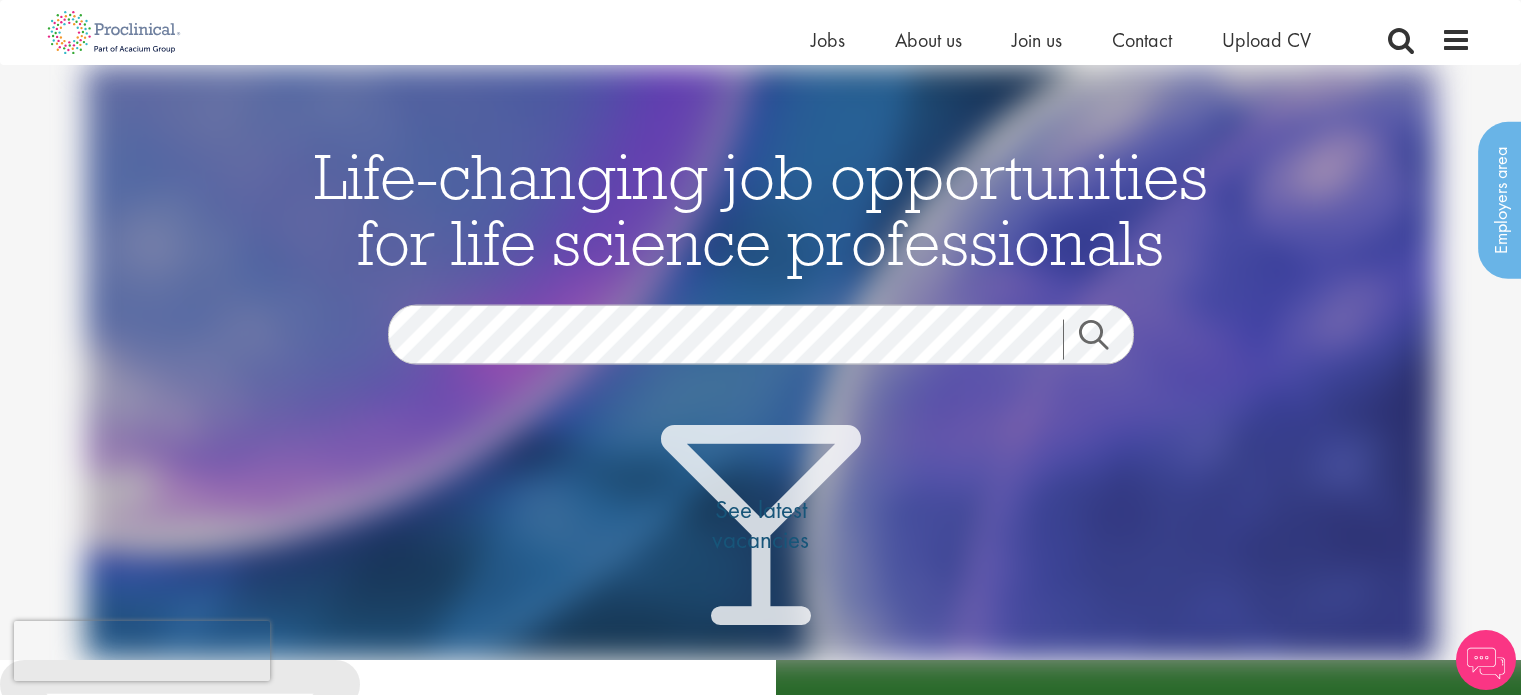 scroll, scrollTop: 200, scrollLeft: 0, axis: vertical 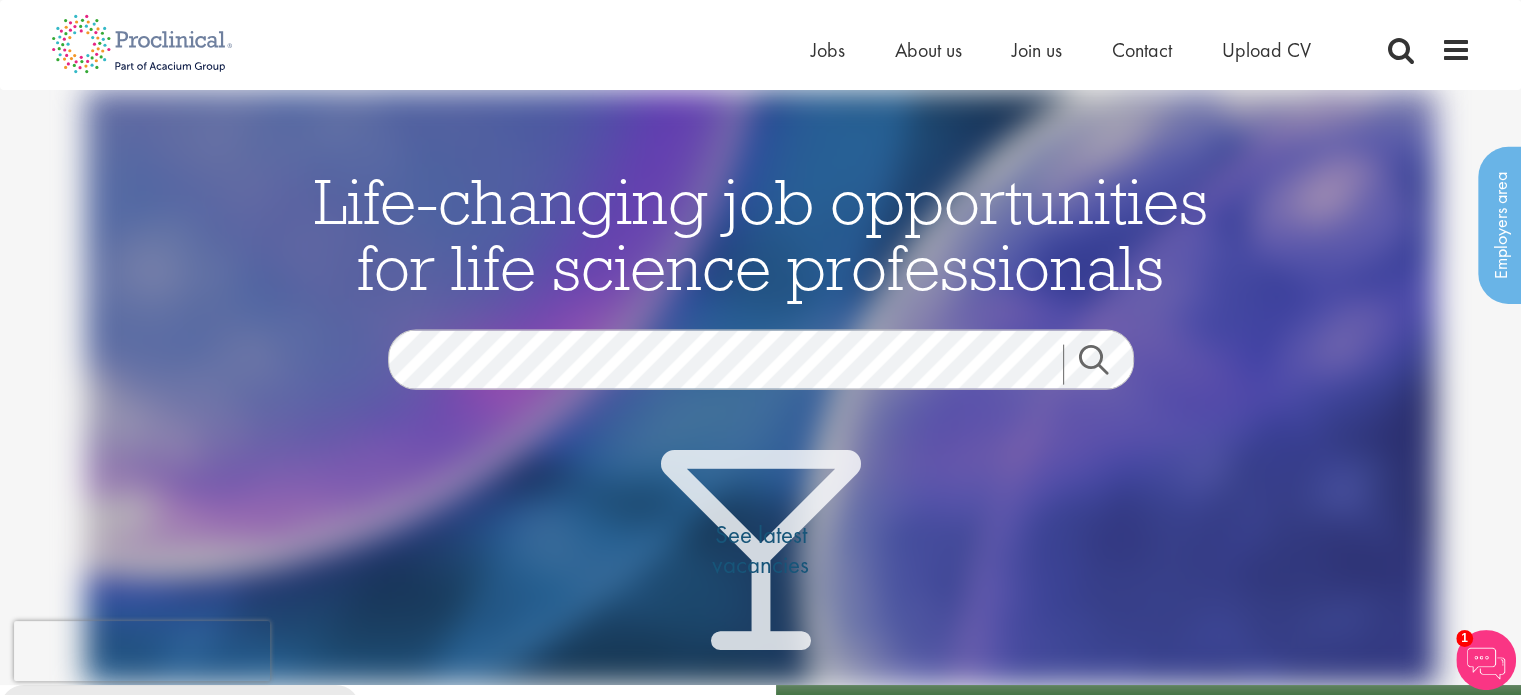 click on "Search" at bounding box center [1106, 365] 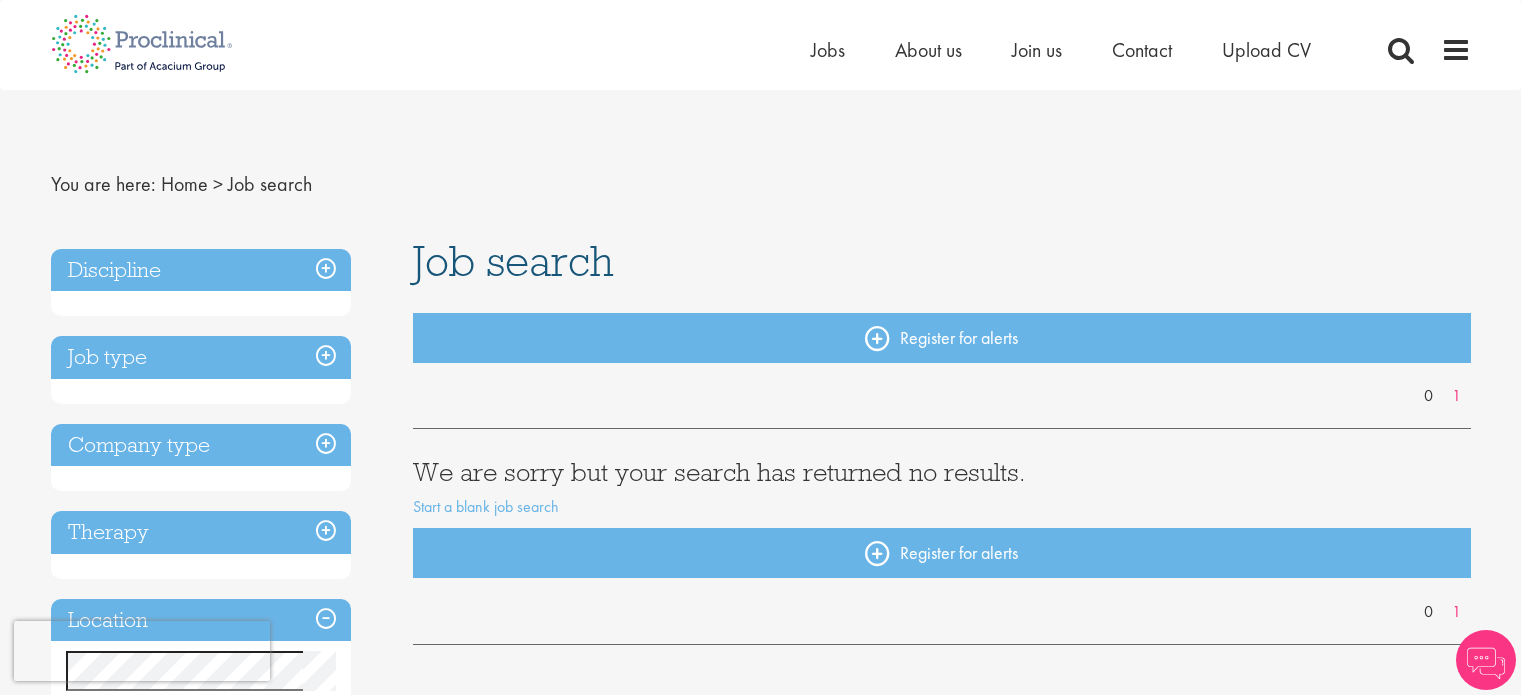 scroll, scrollTop: 0, scrollLeft: 0, axis: both 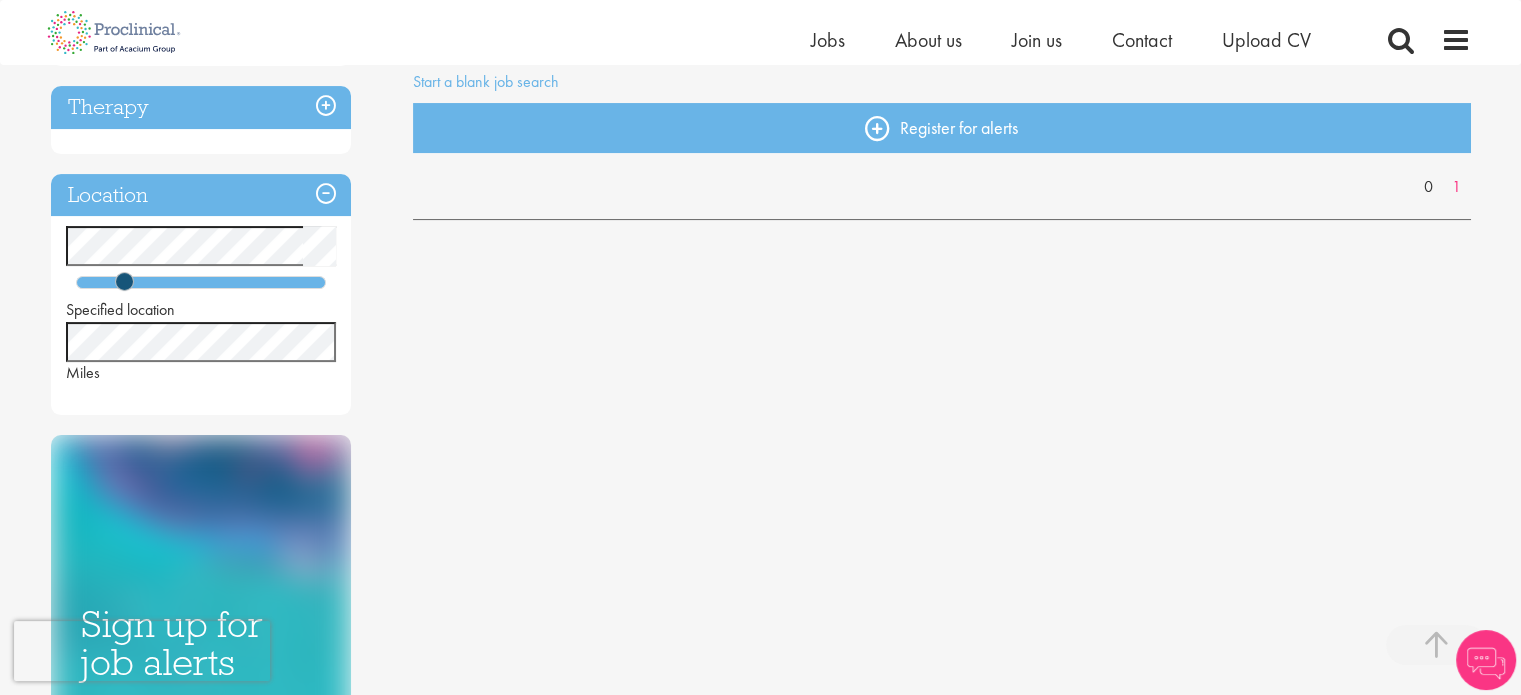 click on "This website uses cookies. By continuing to use this site, you are giving your consent to cookies being used. See our  Privacy policy  for more info.
Home
Jobs
About us
Join us
Contact
Upload CV
>" at bounding box center [760, 718] 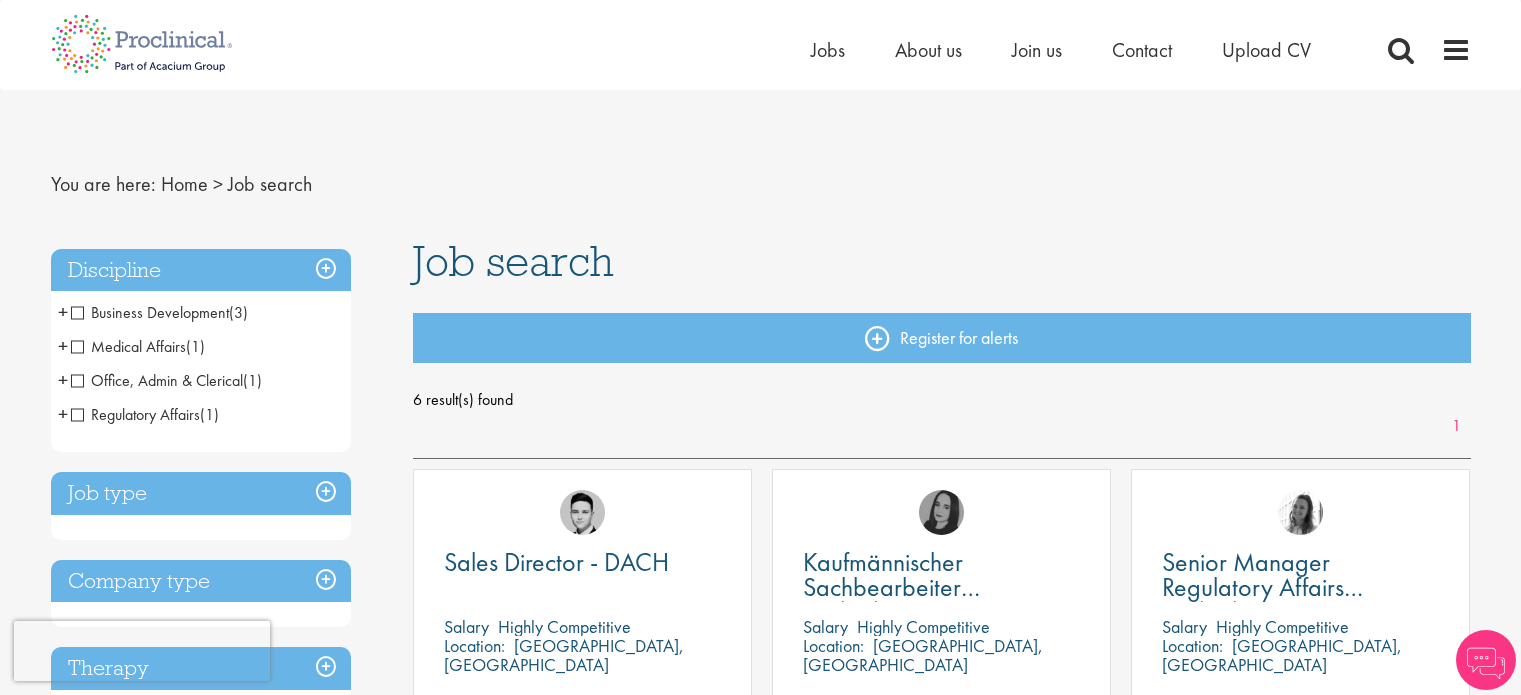 scroll, scrollTop: 0, scrollLeft: 0, axis: both 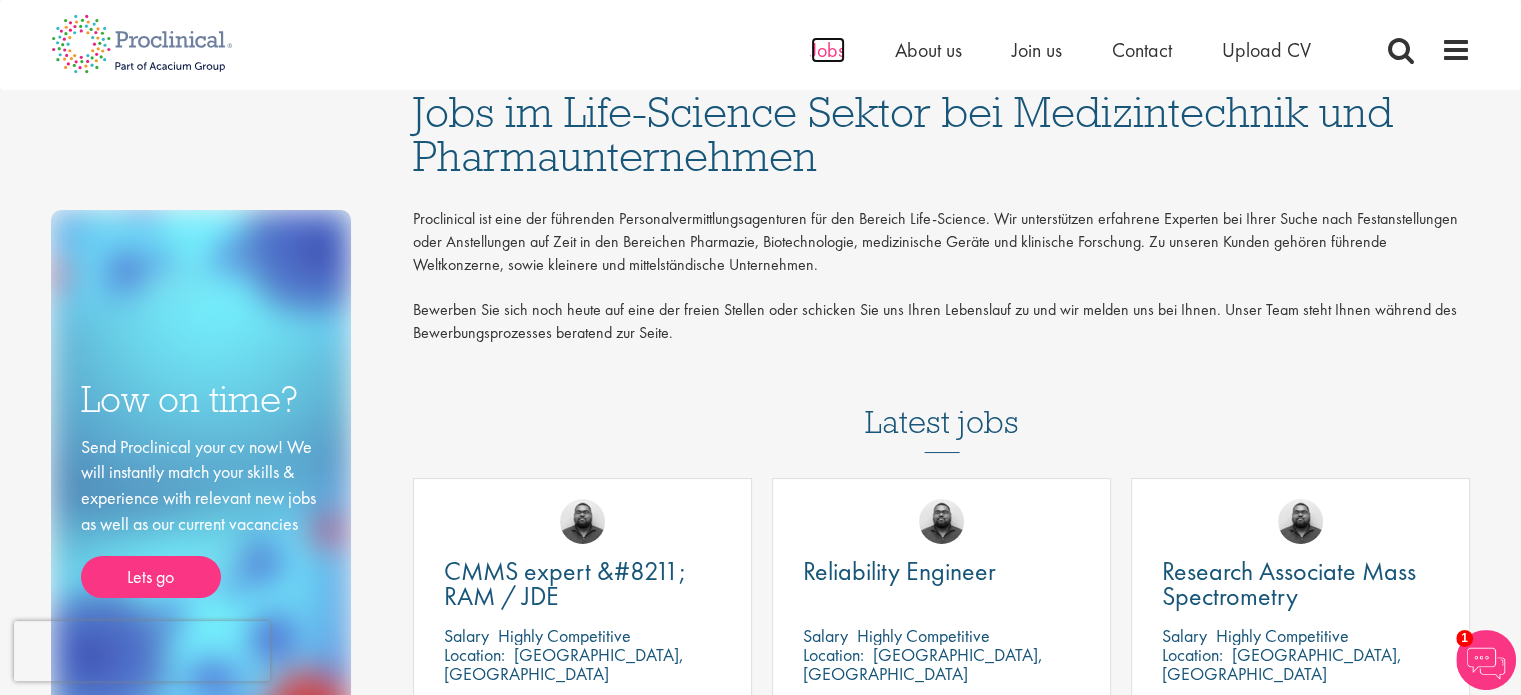 click on "Jobs" at bounding box center (828, 50) 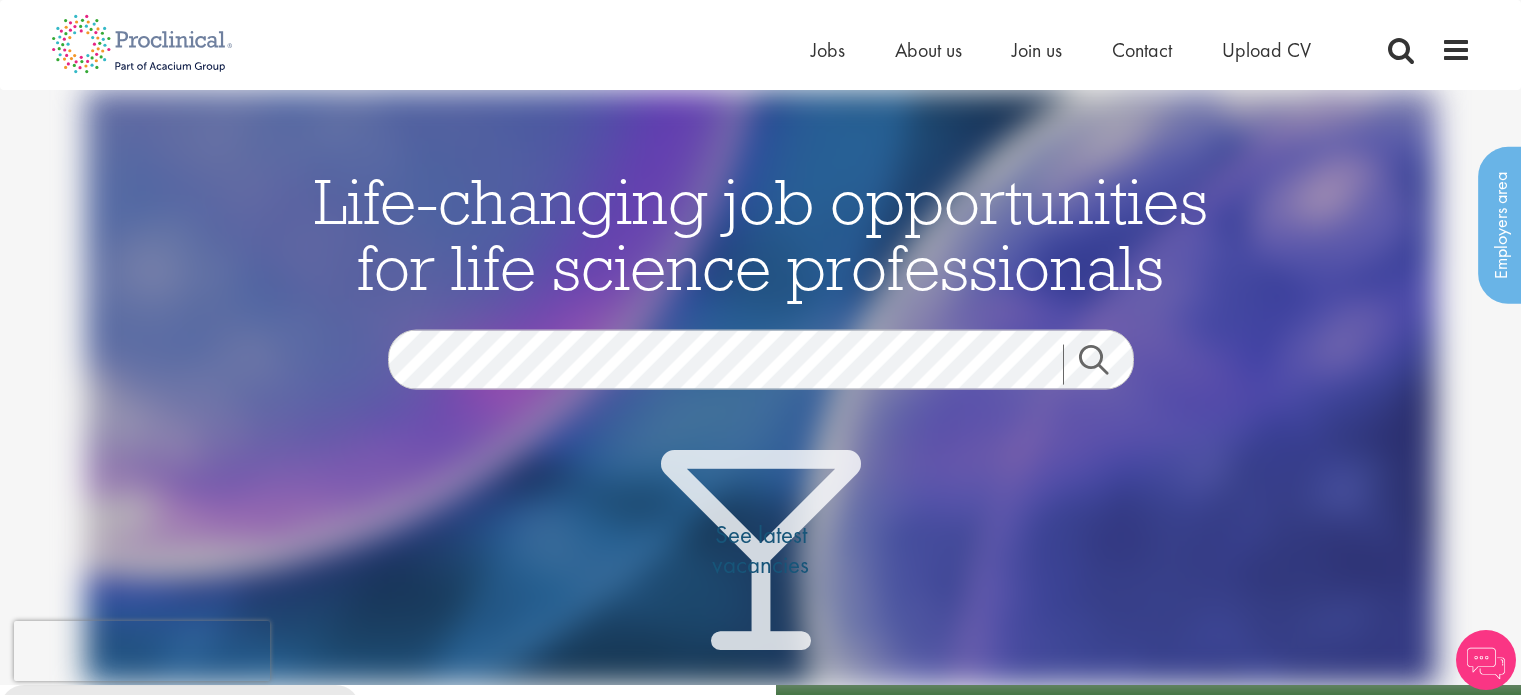 scroll, scrollTop: 0, scrollLeft: 0, axis: both 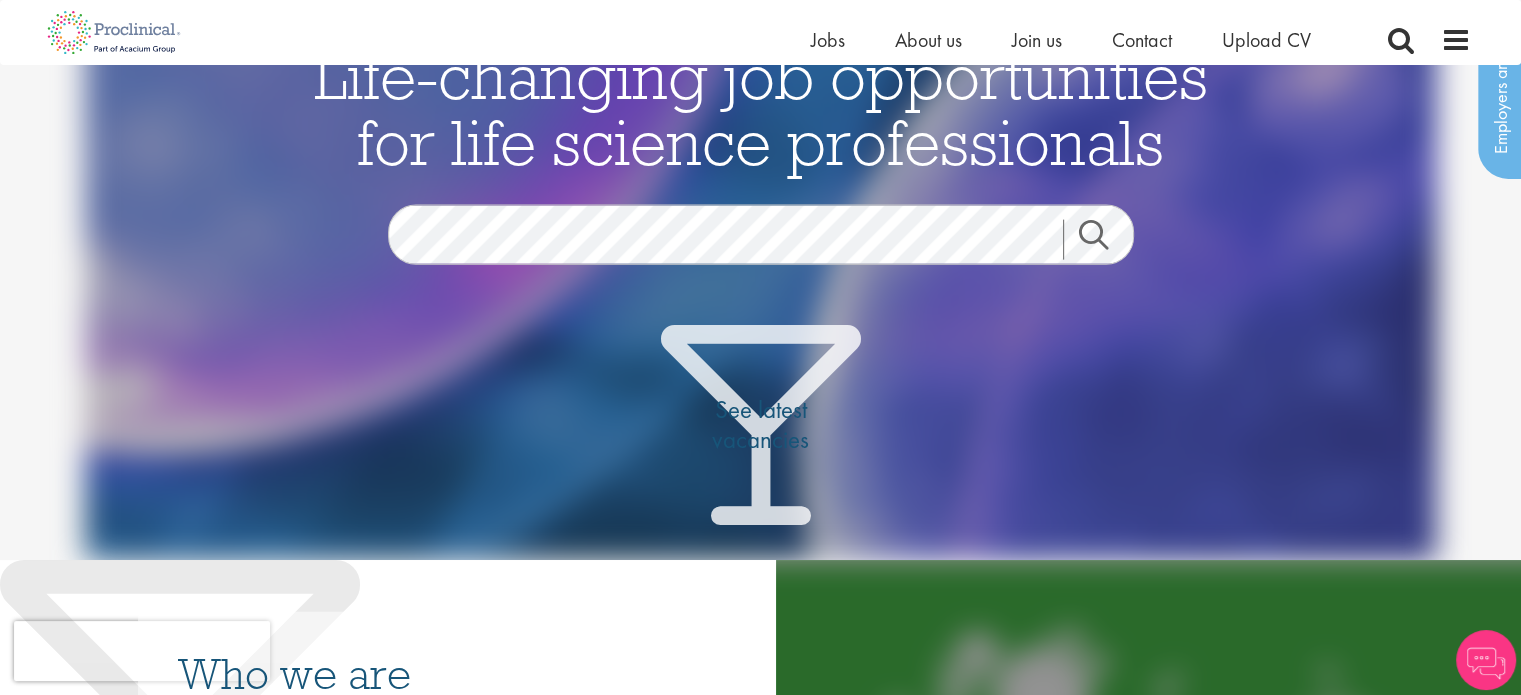 click on "Search" at bounding box center (1106, 240) 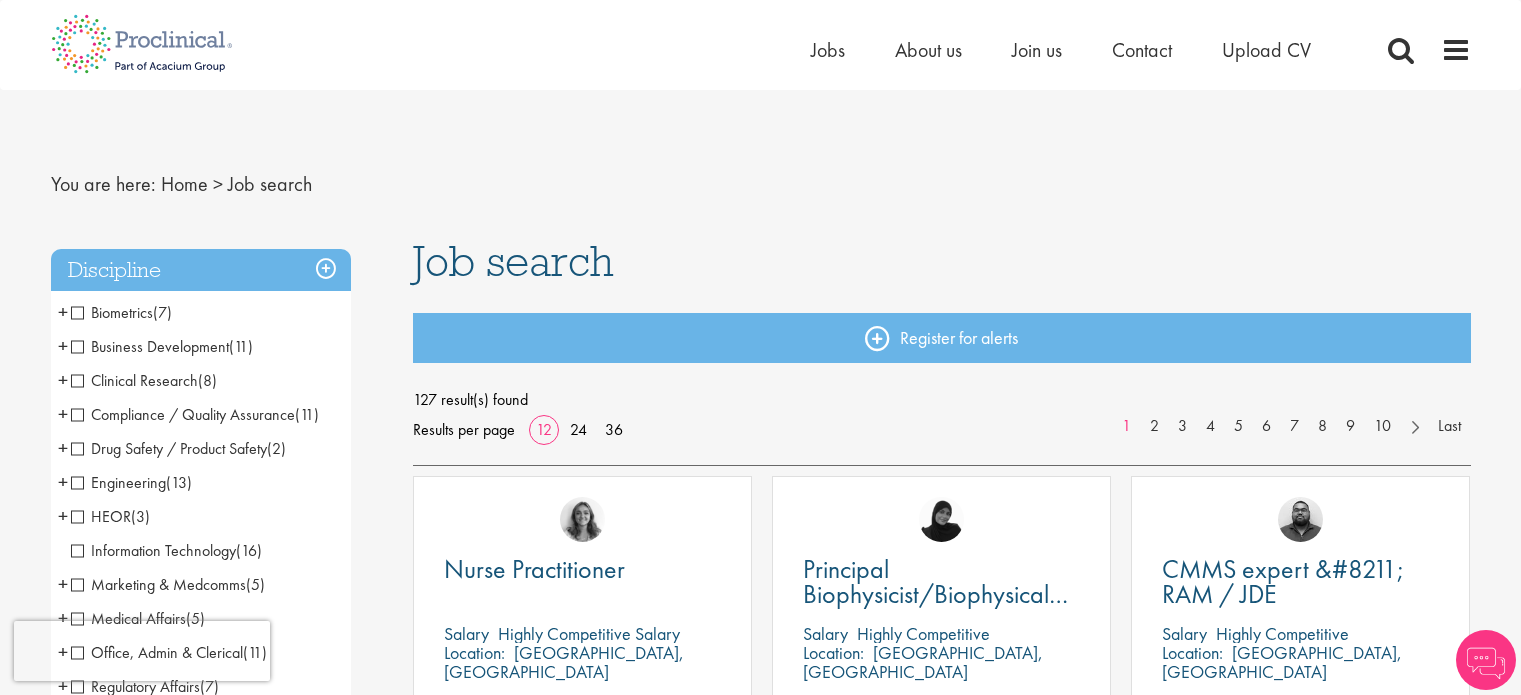 scroll, scrollTop: 0, scrollLeft: 0, axis: both 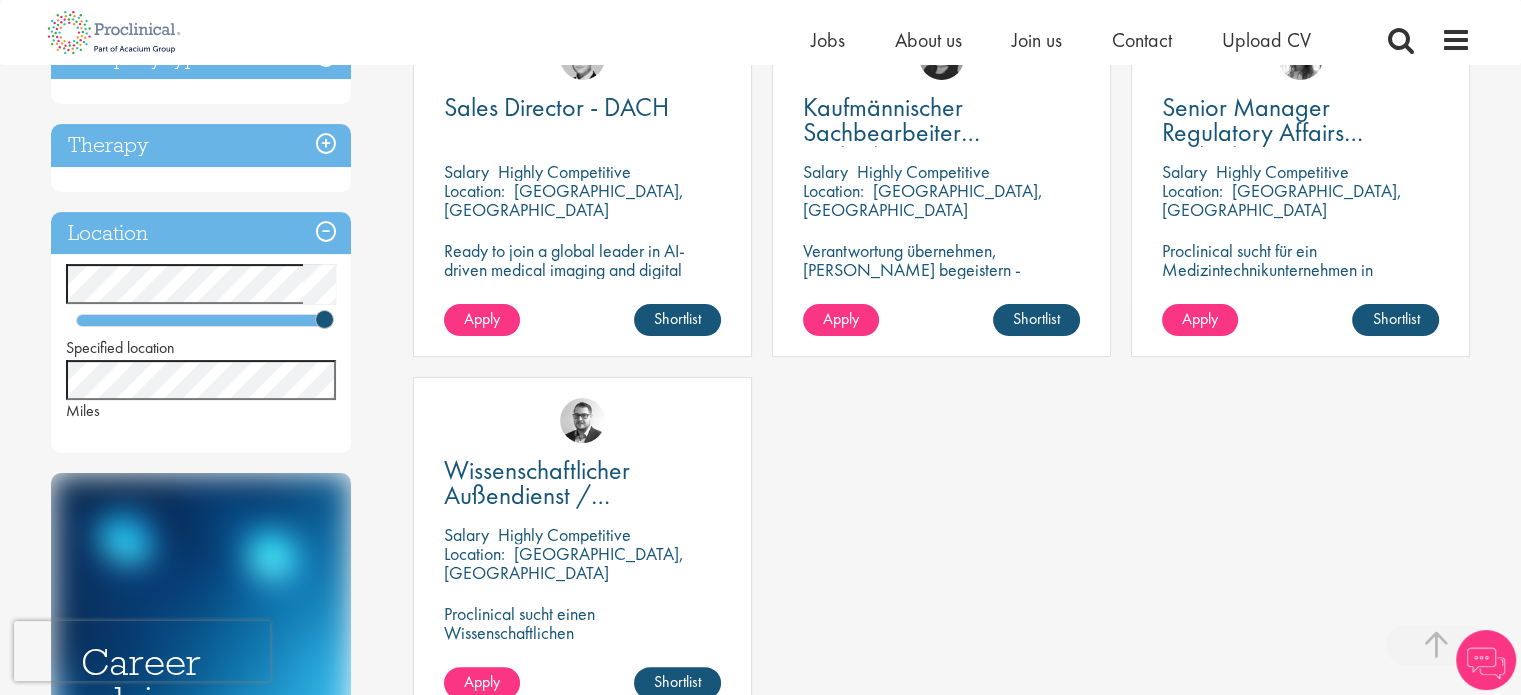 click on "You are here:
Home
>
Job search
Discipline Business Development (3) - + Sales (2) Commercial Operations (1) Regulatory Affairs (1) - + Senior/Director & VP (1) Job type Permanent (4) Company type Medical Devices (1) Biotechnology (1) Therapy Dermatology (1) Haematology (1)
Location
Specified location
Miles" at bounding box center [760, 597] 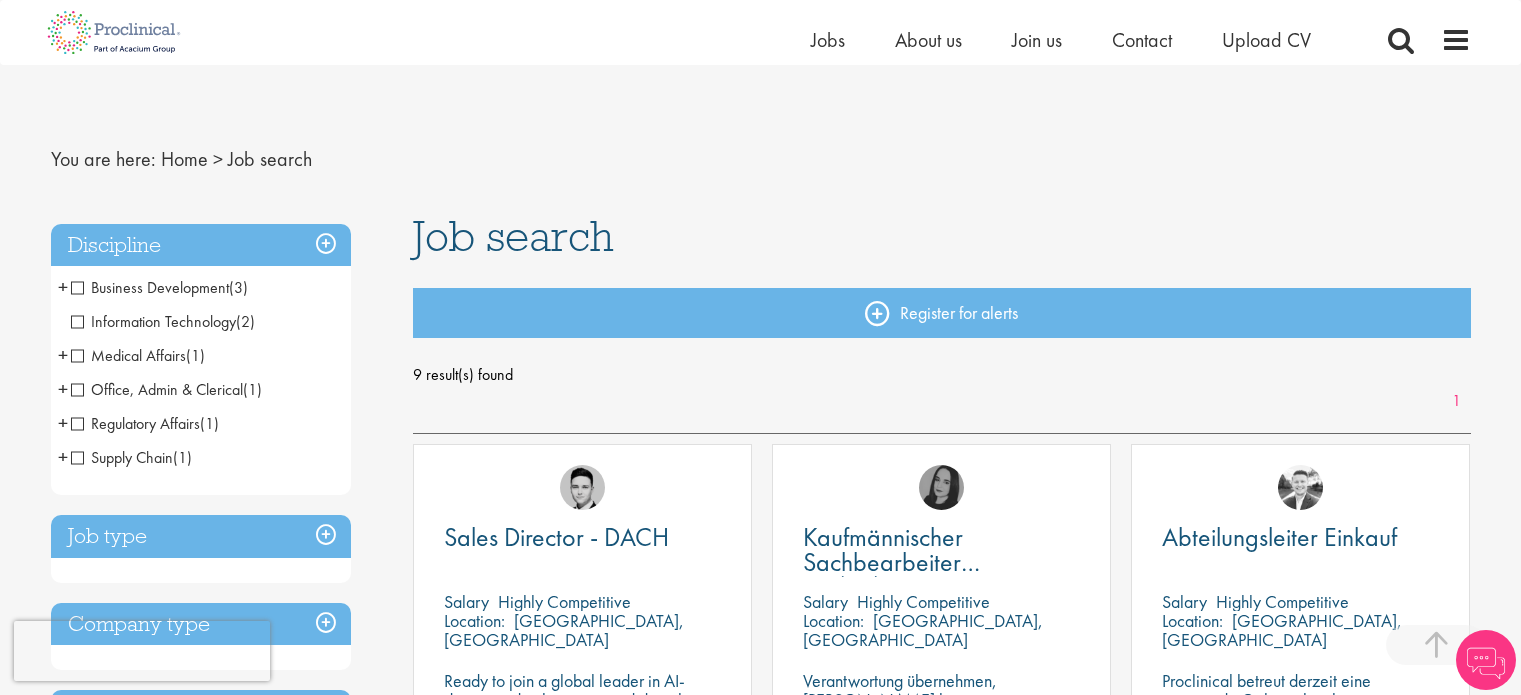 scroll, scrollTop: 1129, scrollLeft: 0, axis: vertical 